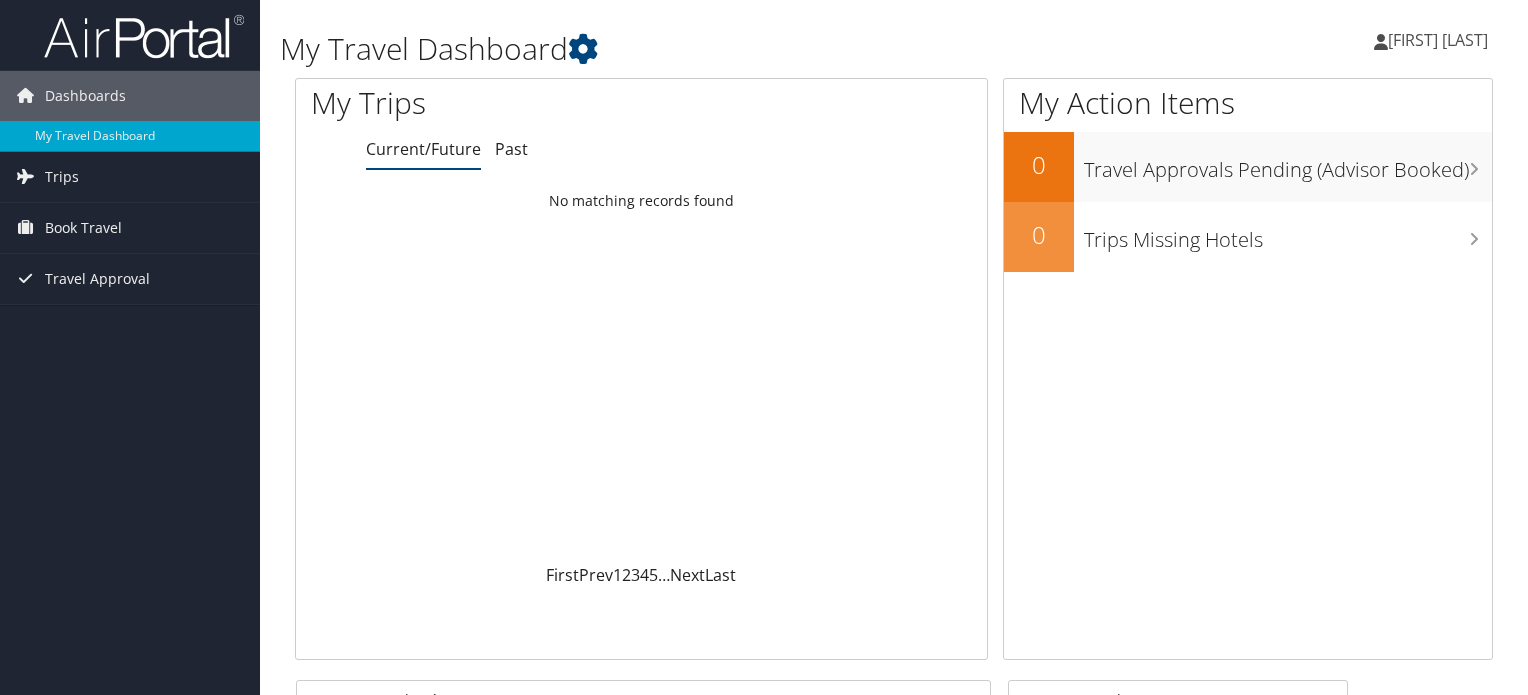 scroll, scrollTop: 0, scrollLeft: 0, axis: both 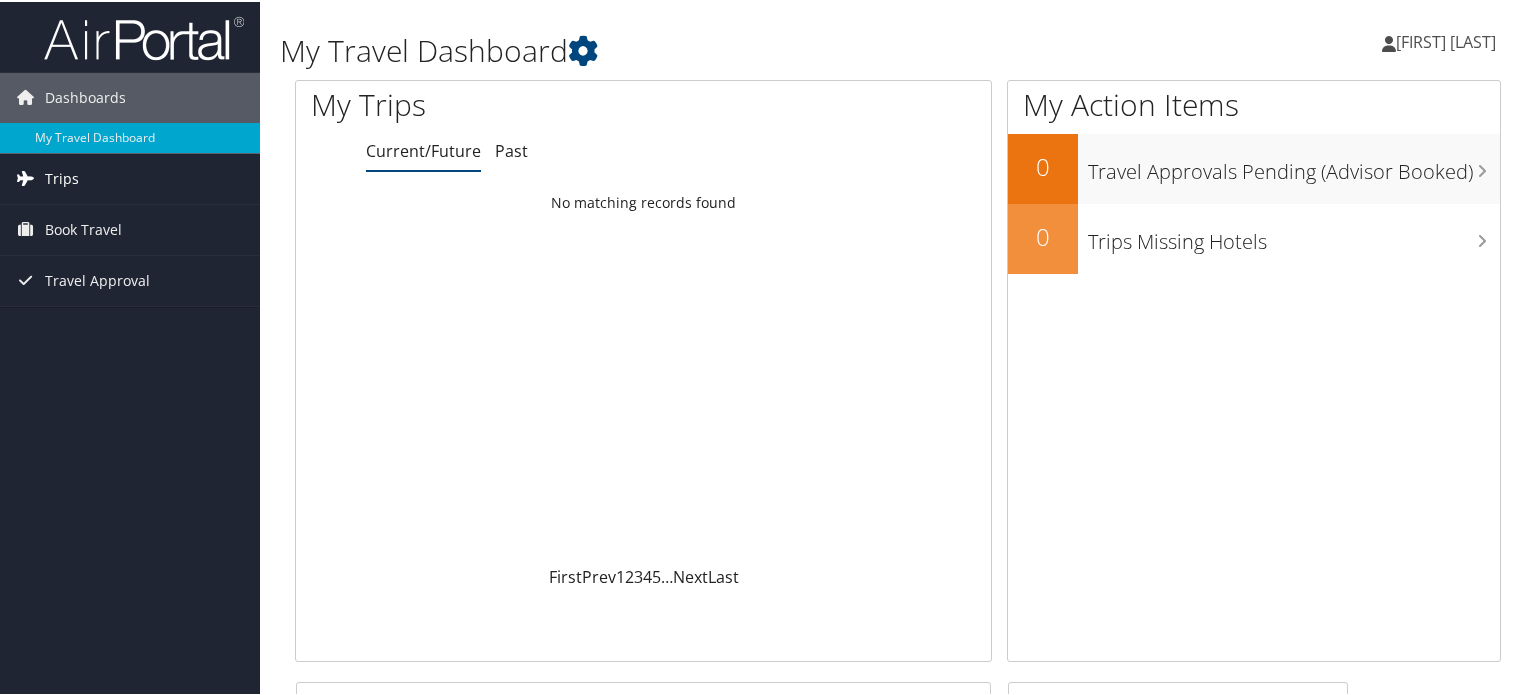 click on "Trips" at bounding box center [62, 177] 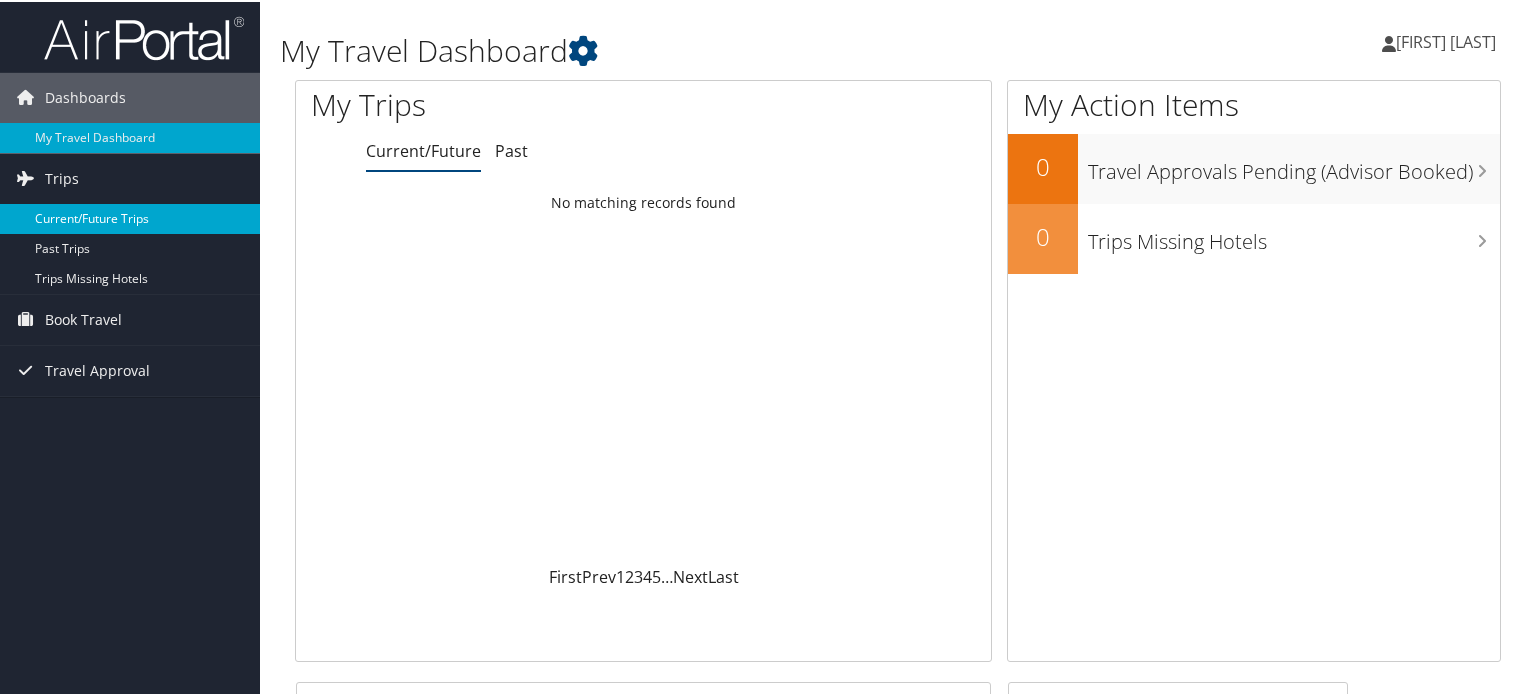 click on "Current/Future Trips" at bounding box center [130, 217] 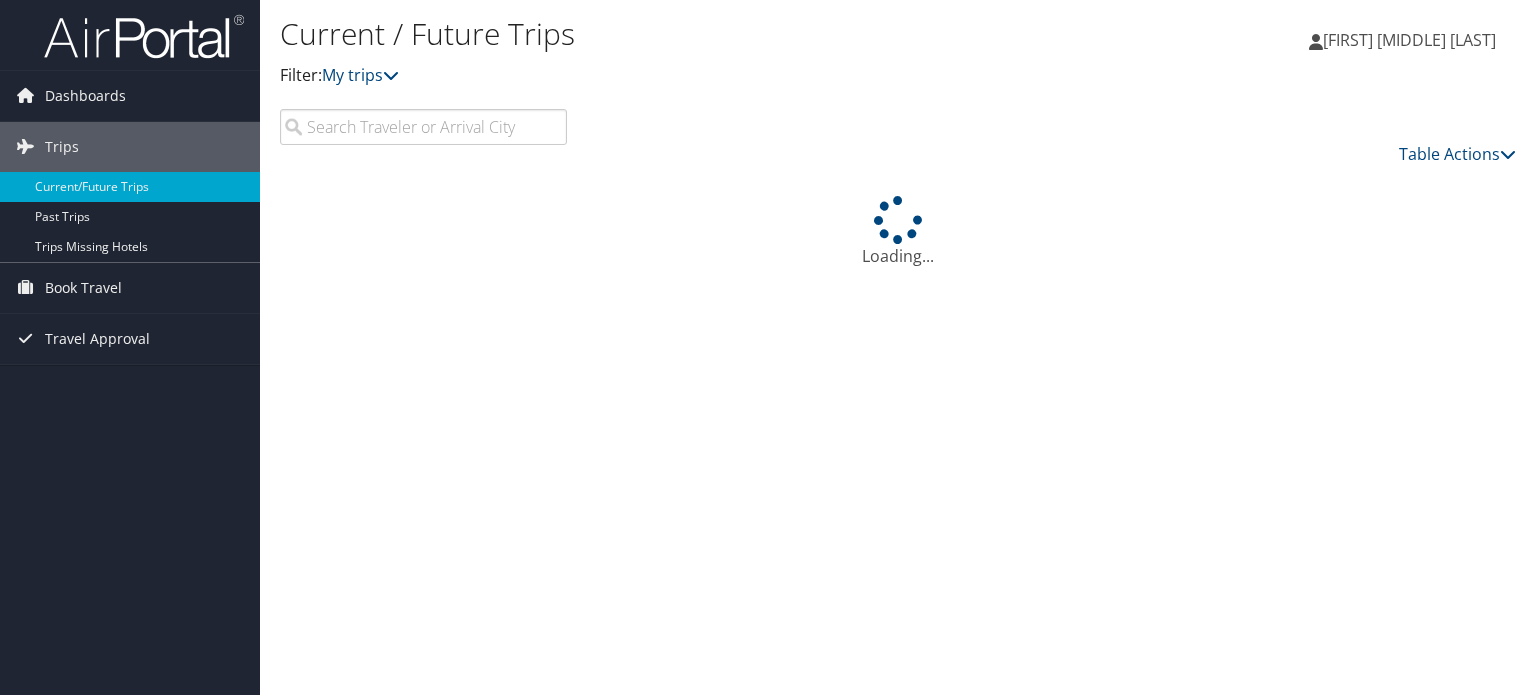 scroll, scrollTop: 0, scrollLeft: 0, axis: both 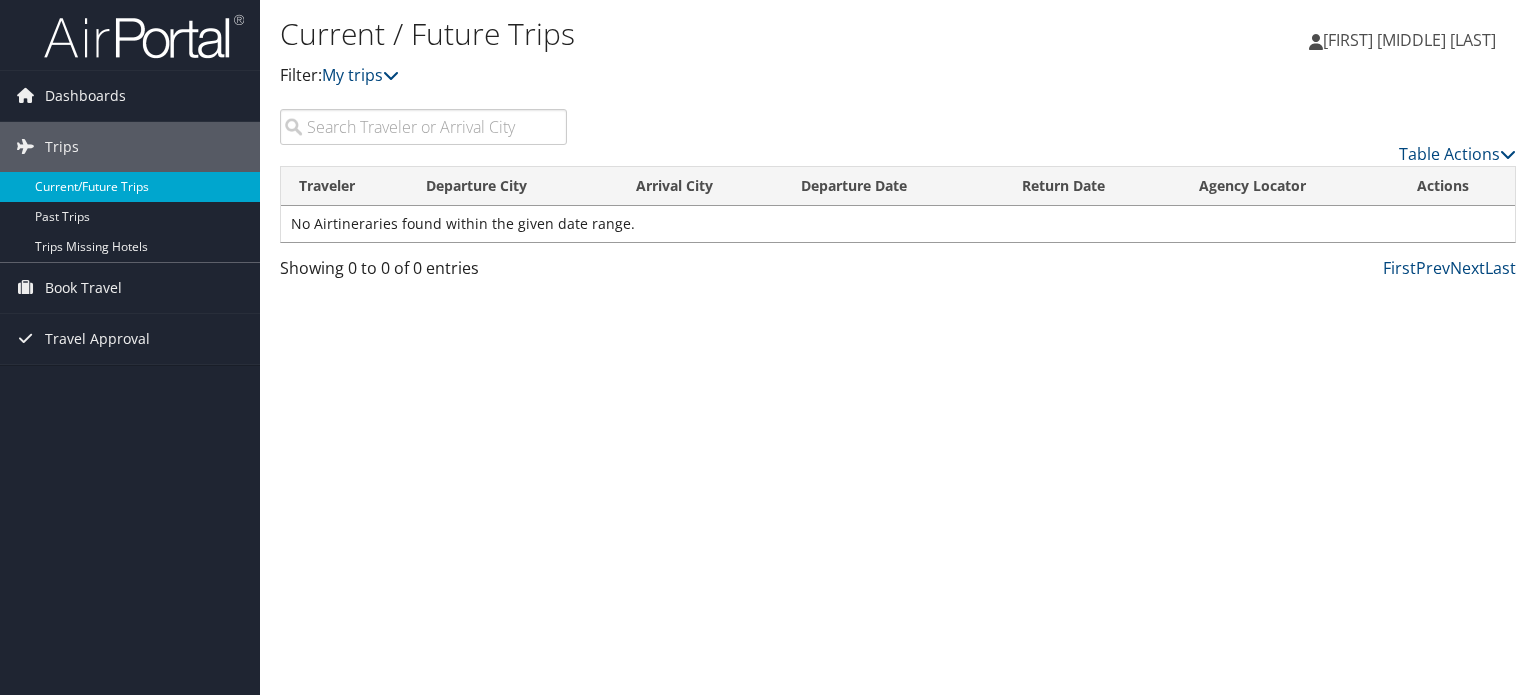 click on "Current/Future Trips" at bounding box center (130, 187) 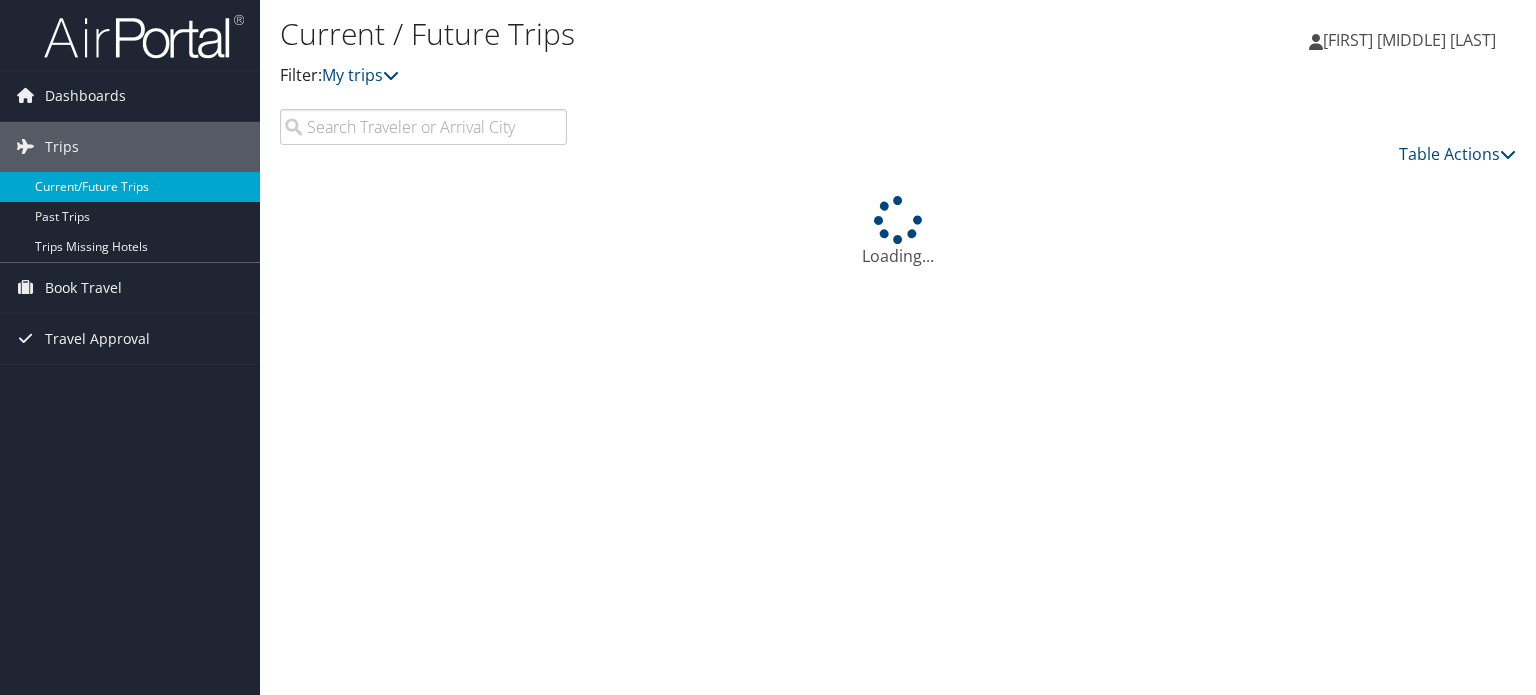 scroll, scrollTop: 0, scrollLeft: 0, axis: both 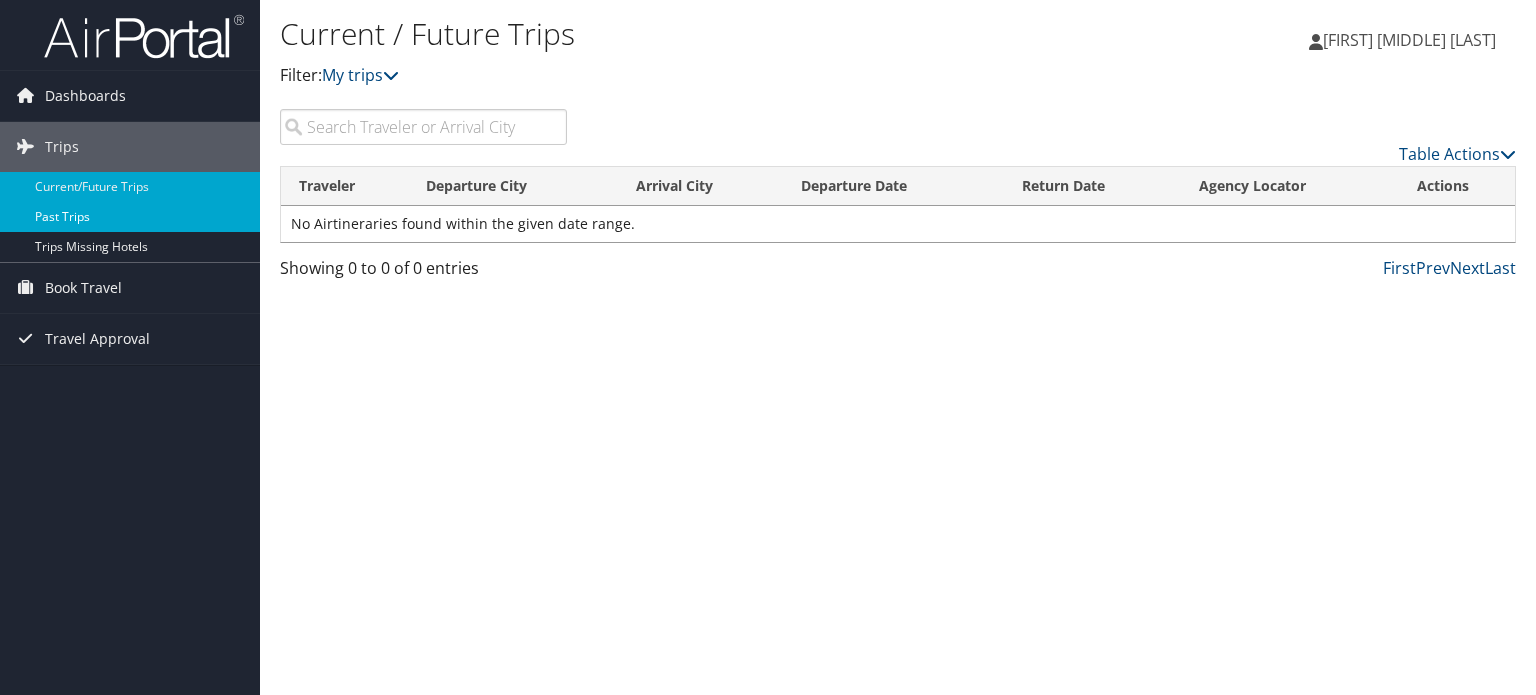 click on "Past Trips" at bounding box center (130, 217) 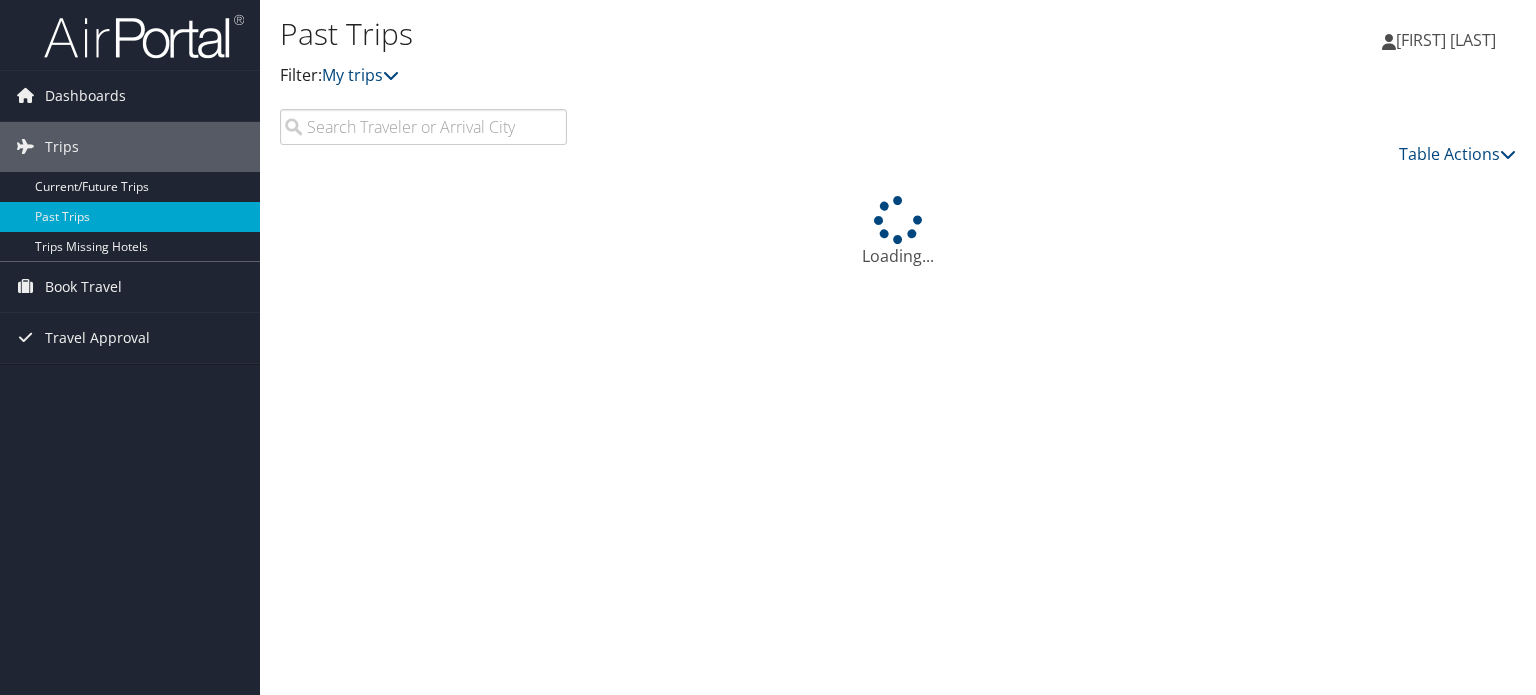 scroll, scrollTop: 0, scrollLeft: 0, axis: both 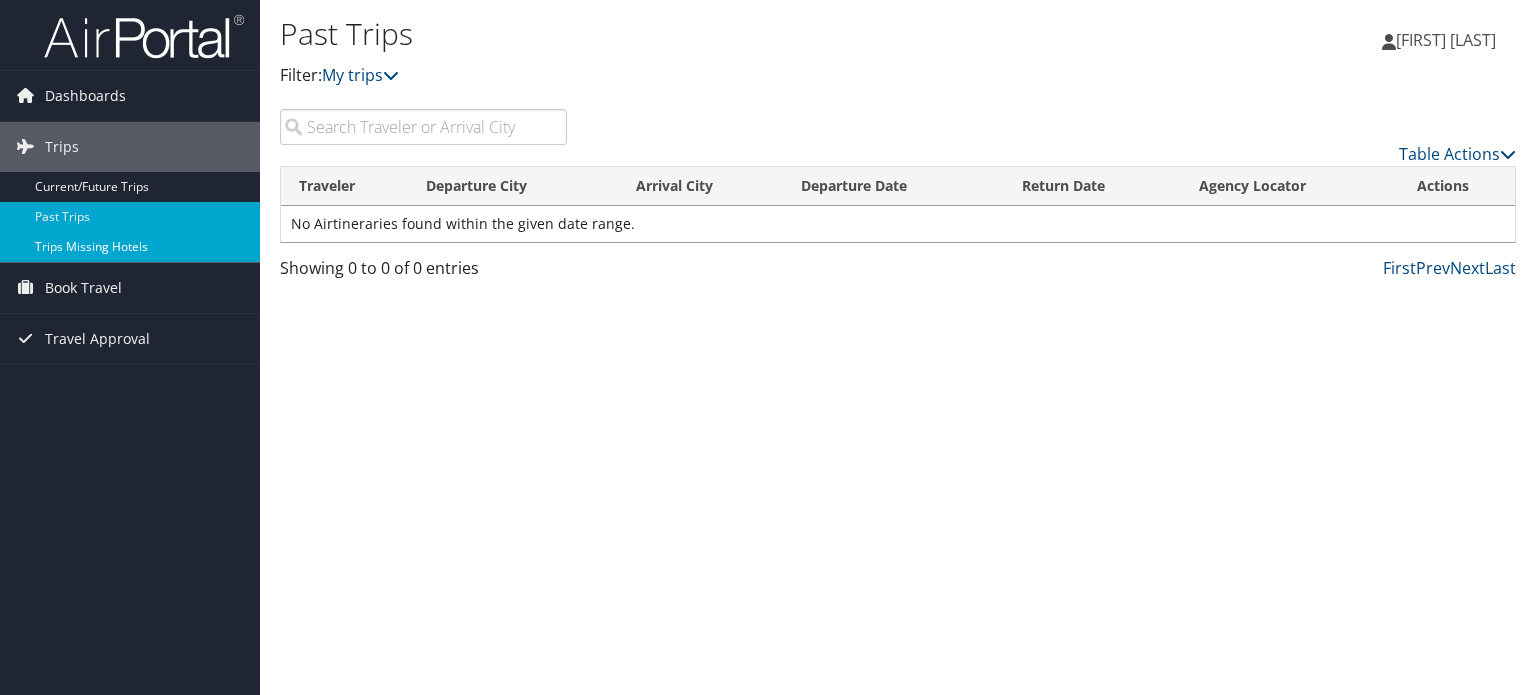 click on "Trips Missing Hotels" at bounding box center [130, 247] 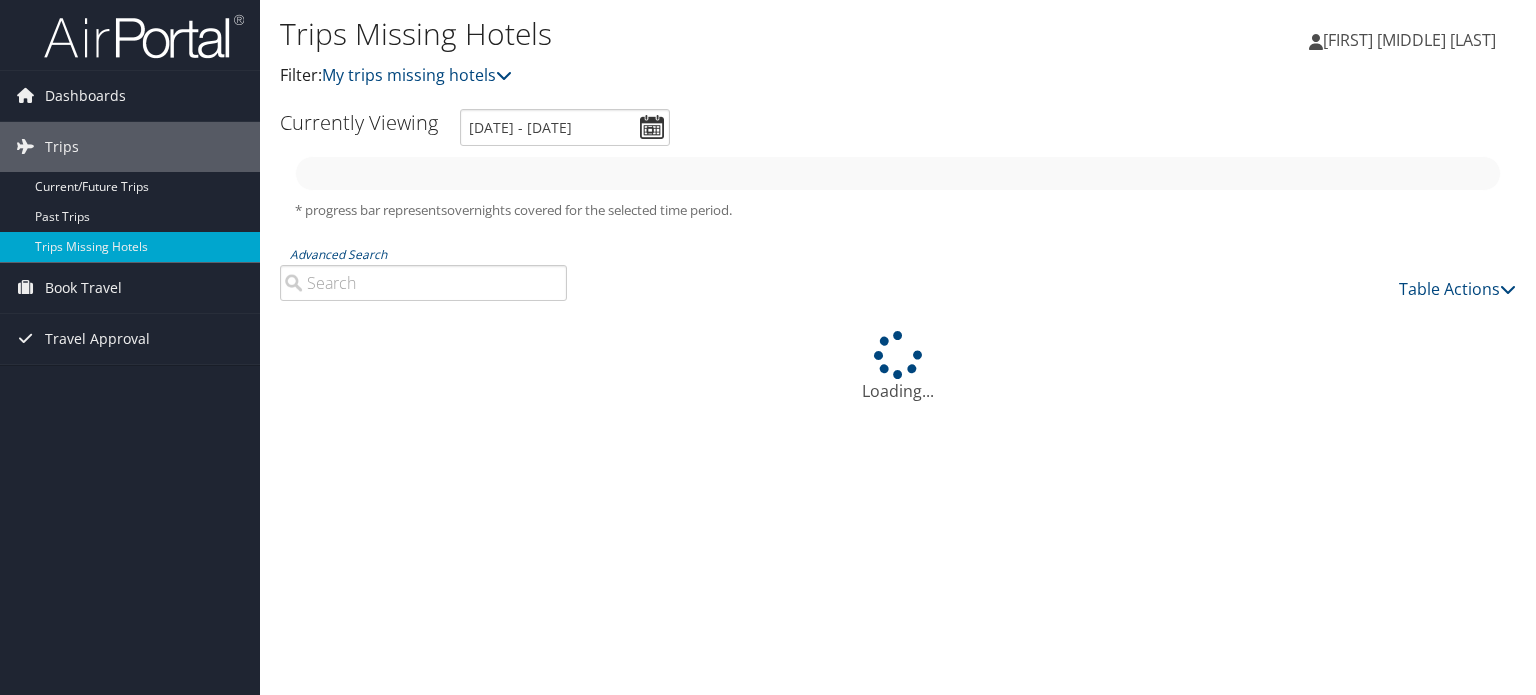 scroll, scrollTop: 0, scrollLeft: 0, axis: both 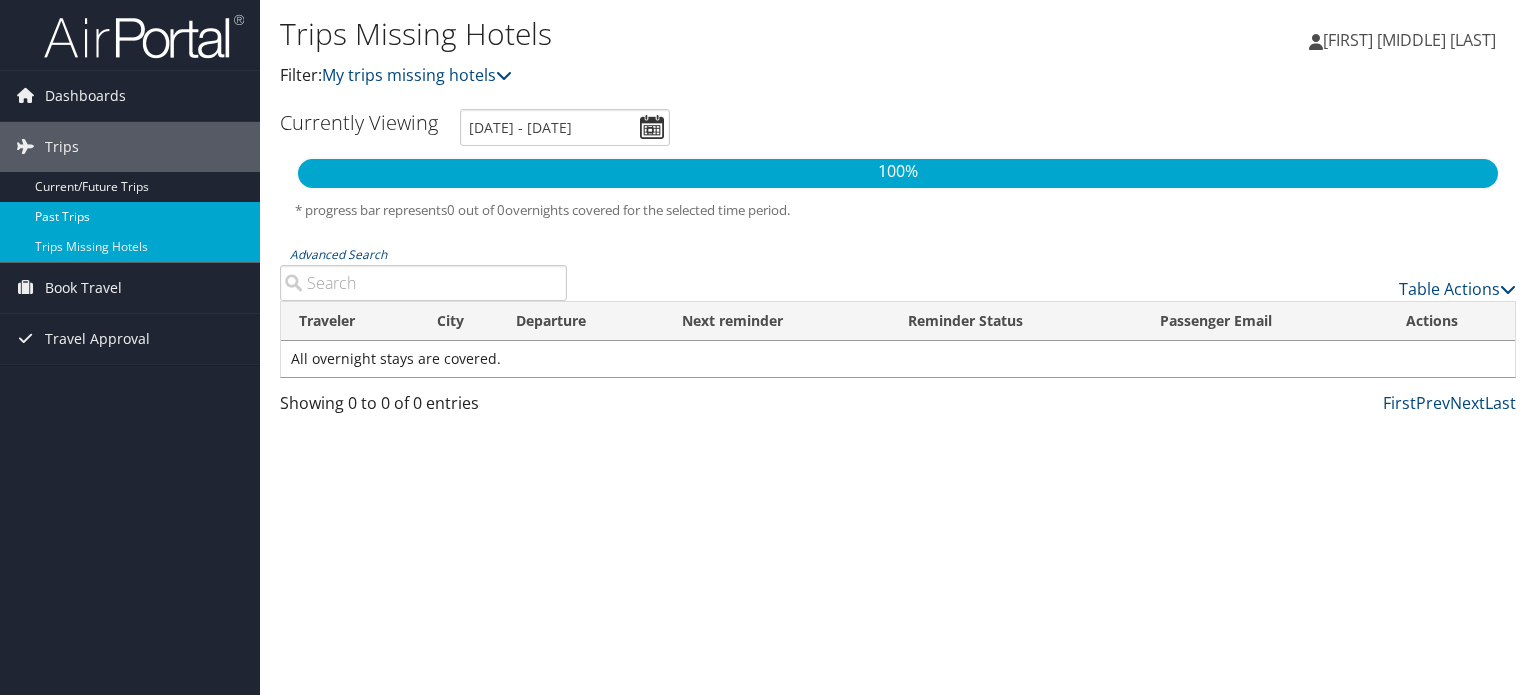 click on "Past Trips" at bounding box center [130, 217] 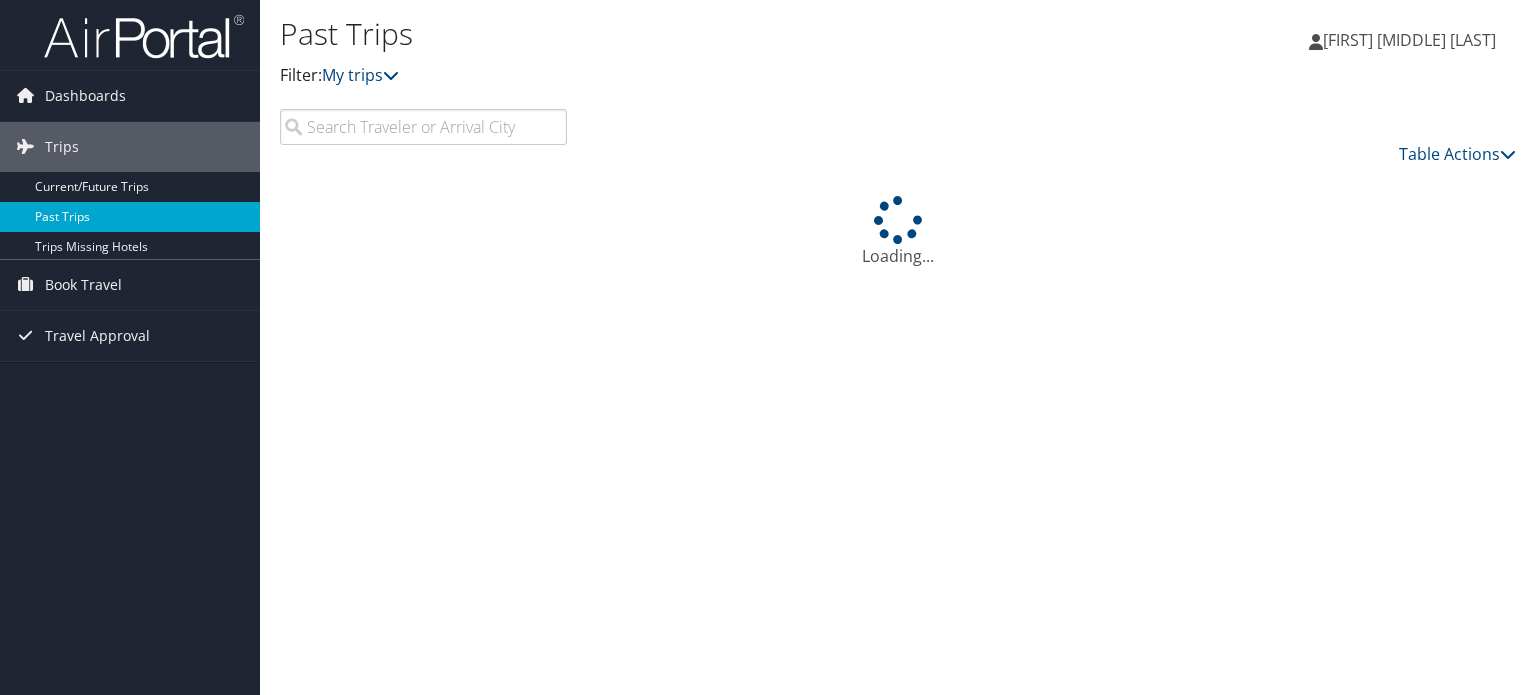 scroll, scrollTop: 0, scrollLeft: 0, axis: both 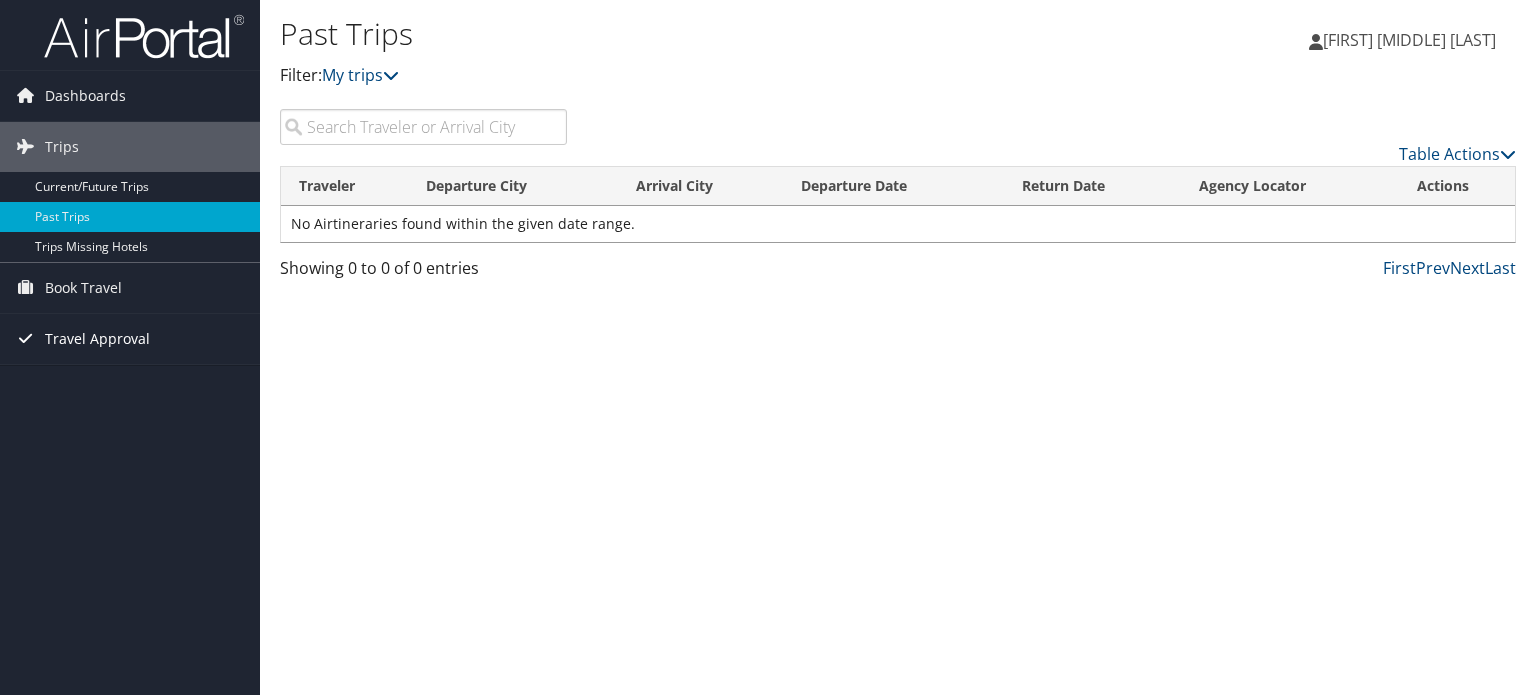 click on "Travel Approval" at bounding box center (97, 339) 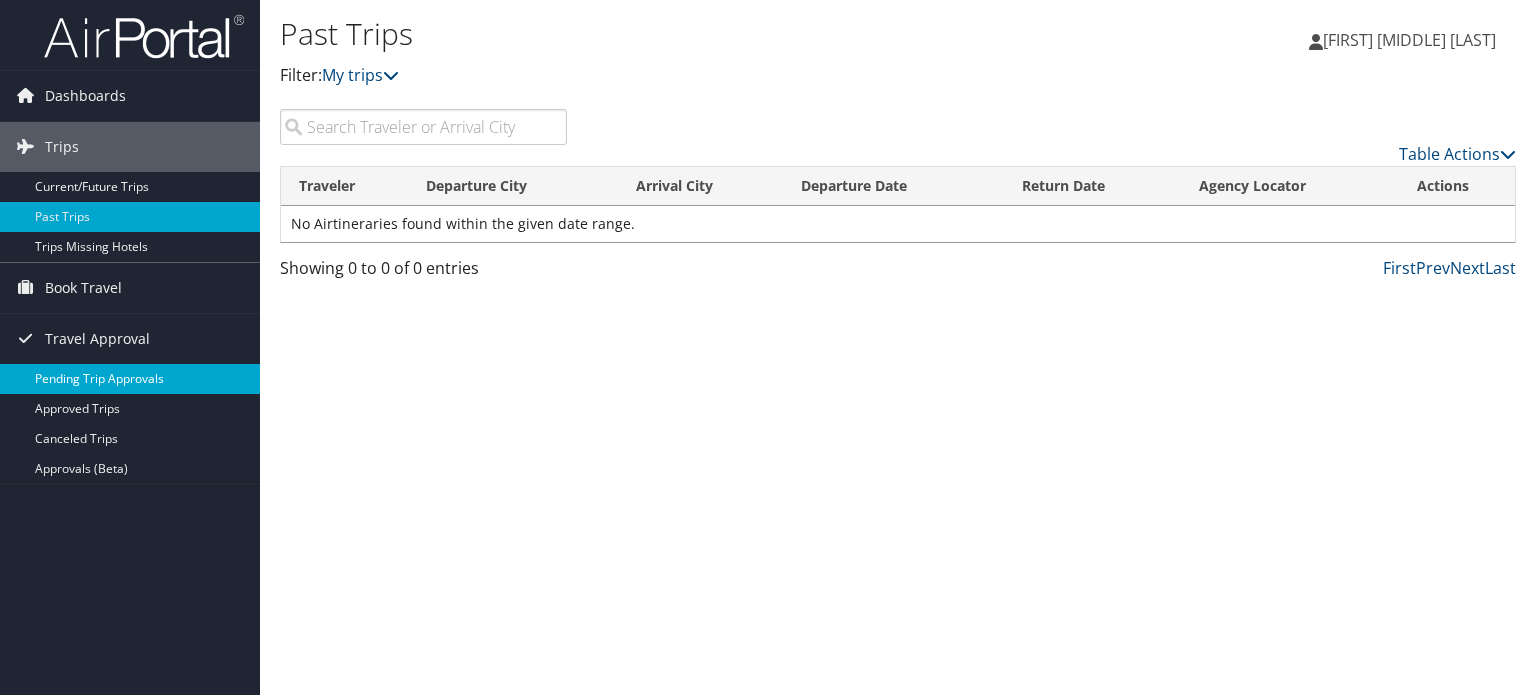 click on "Pending Trip Approvals" at bounding box center [130, 379] 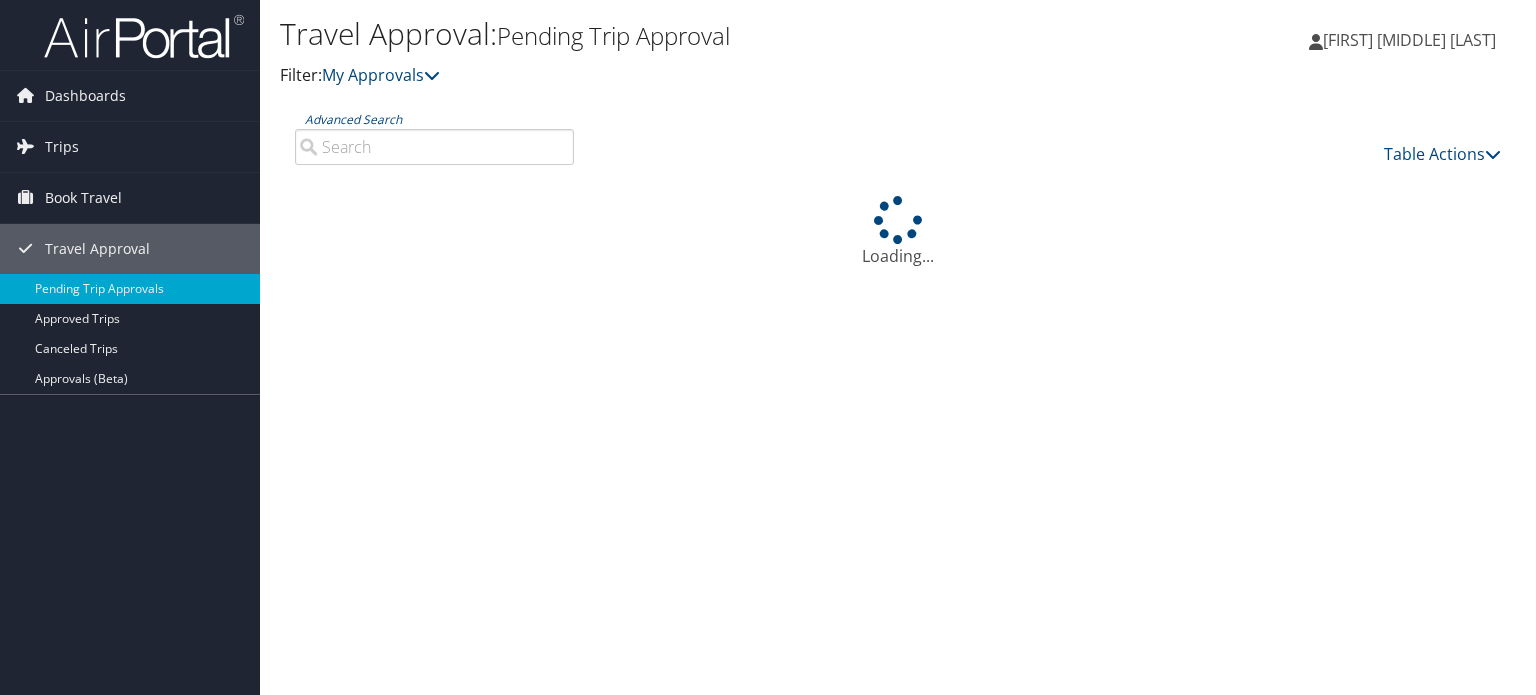 scroll, scrollTop: 0, scrollLeft: 0, axis: both 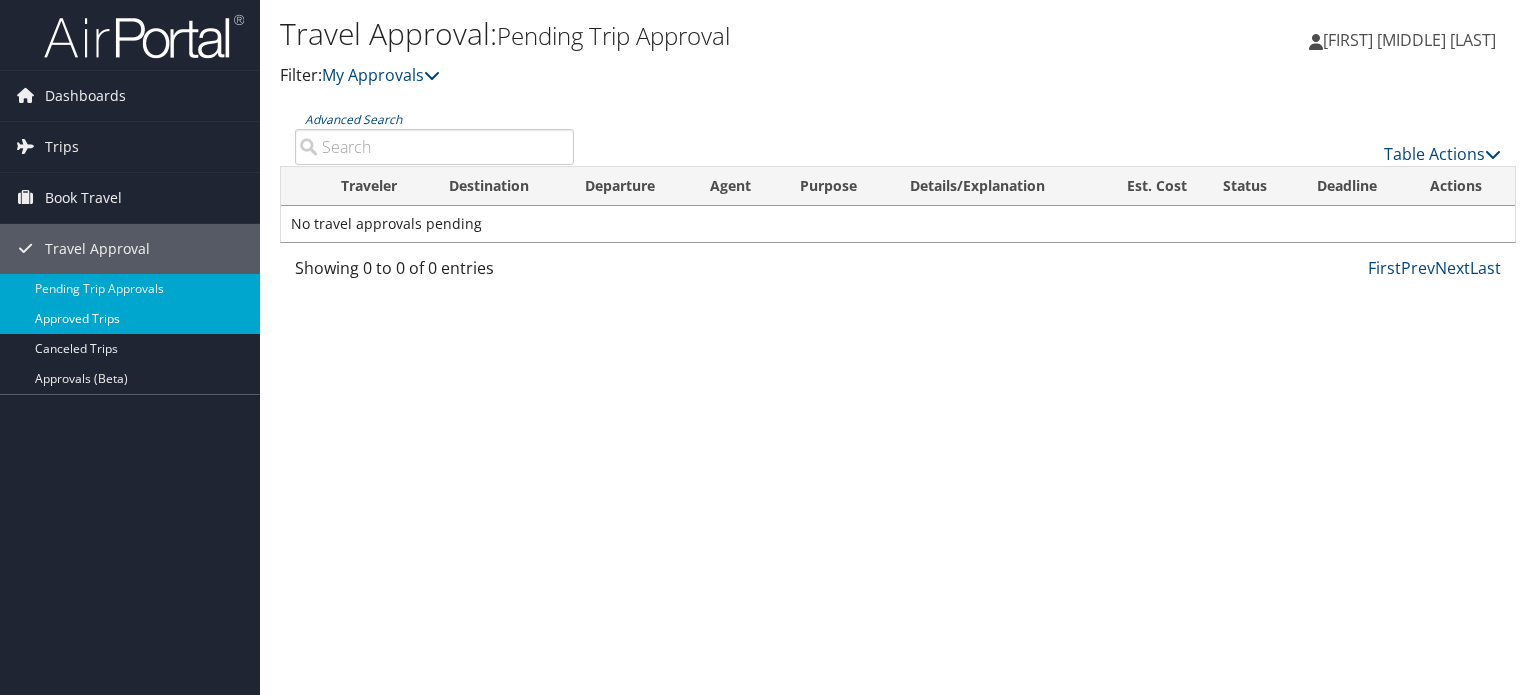 click on "Approved Trips" at bounding box center (130, 319) 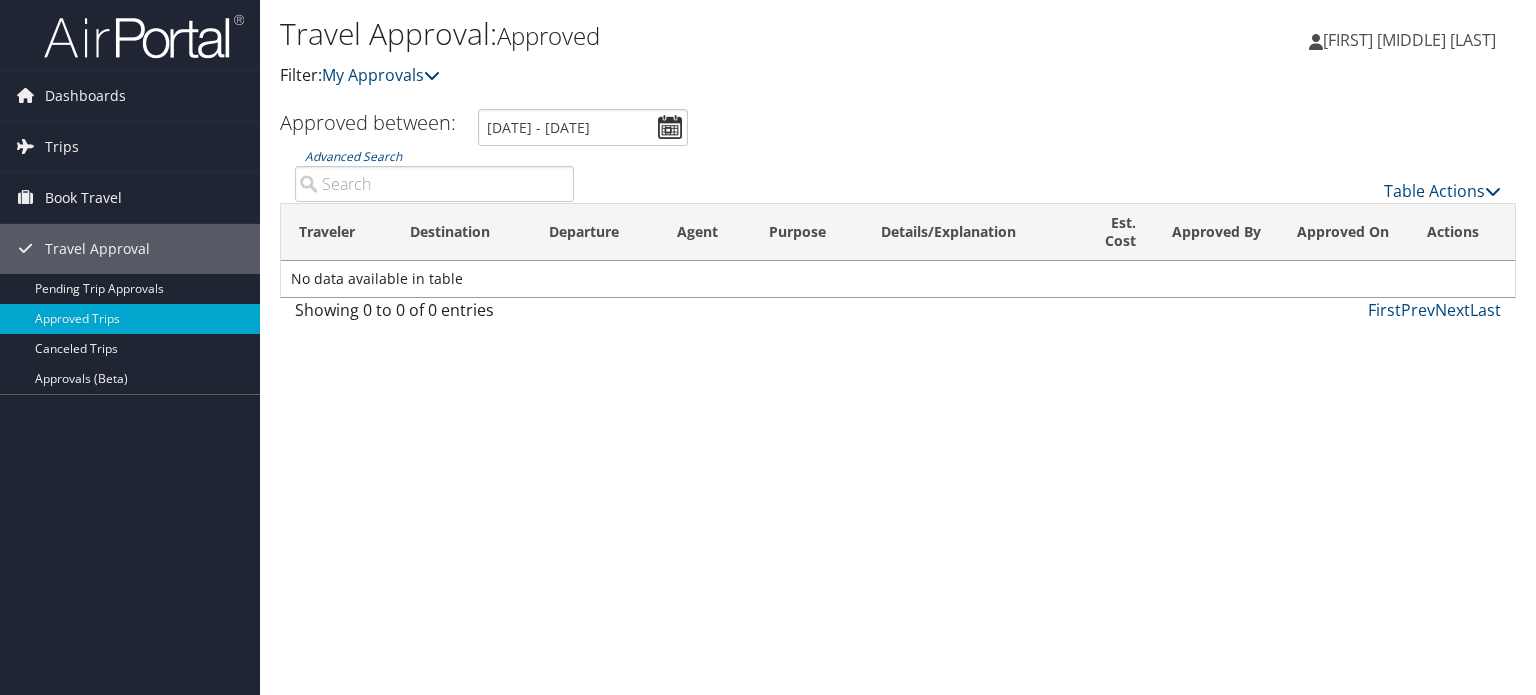 scroll, scrollTop: 0, scrollLeft: 0, axis: both 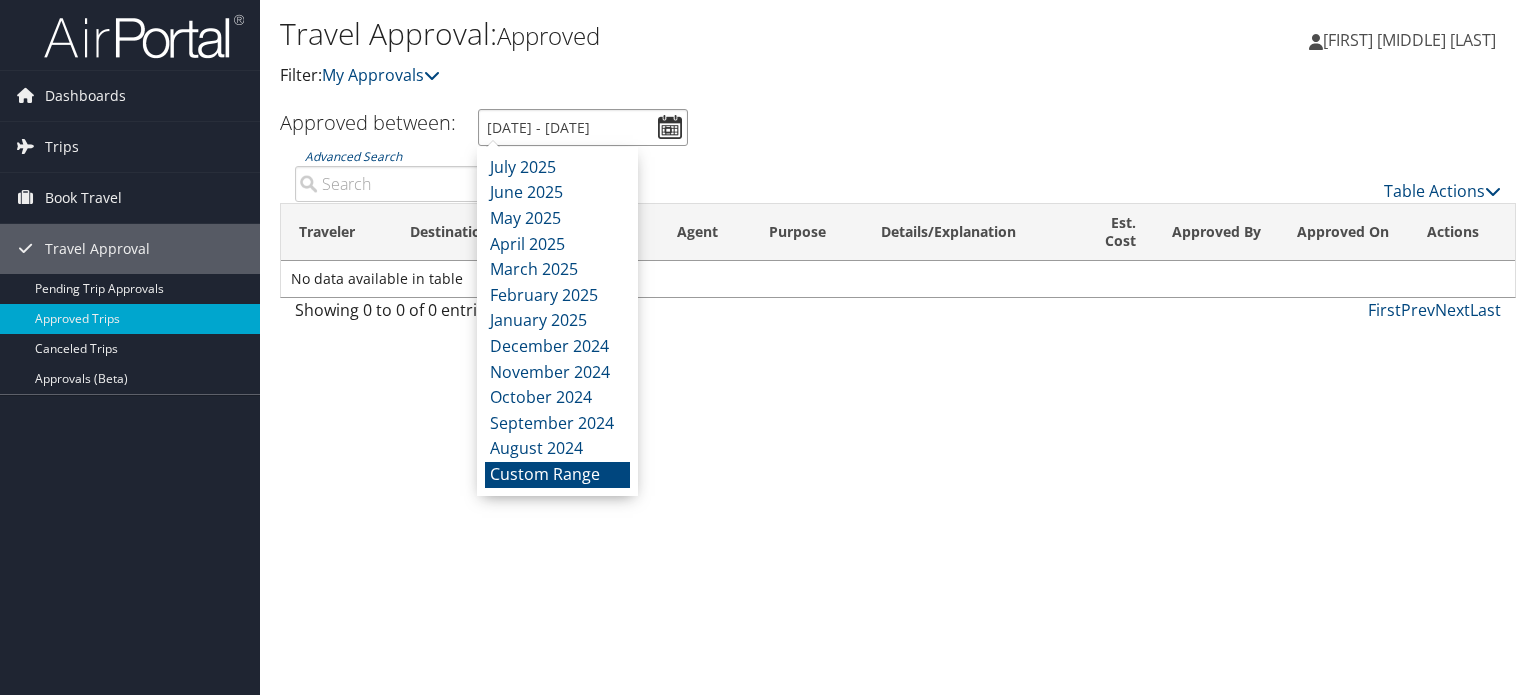 click on "7/7/2025 - 8/7/2025" at bounding box center (583, 127) 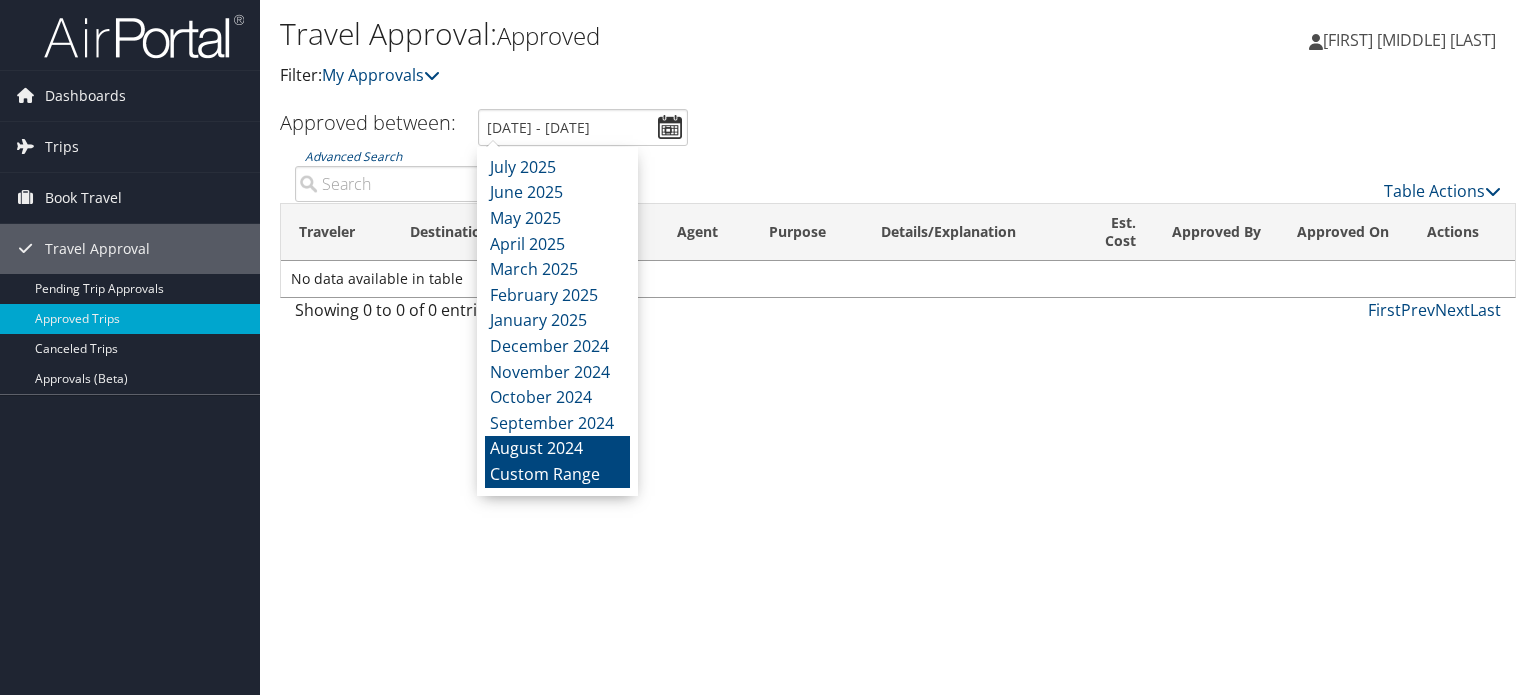 click on "August 2024" at bounding box center (557, 449) 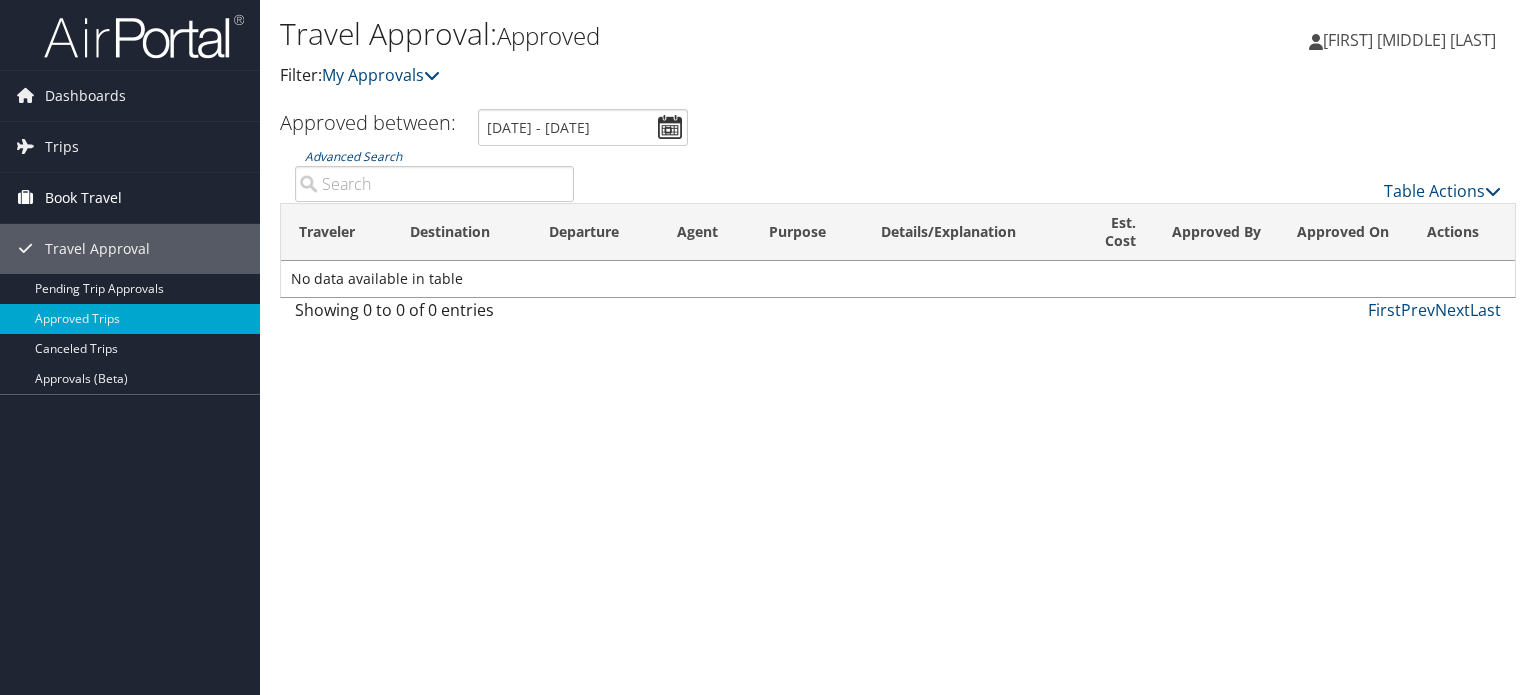 click on "Book Travel" at bounding box center (83, 198) 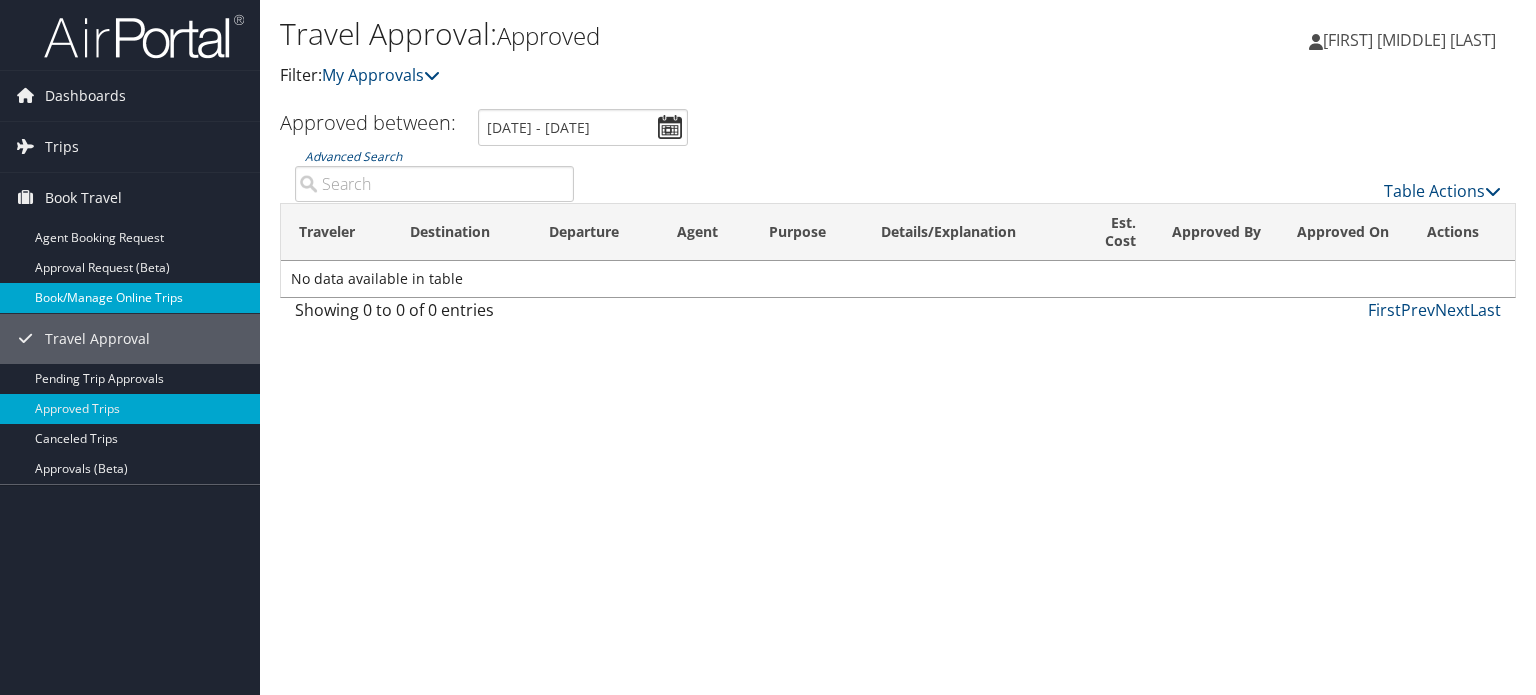click on "Book/Manage Online Trips" at bounding box center (130, 298) 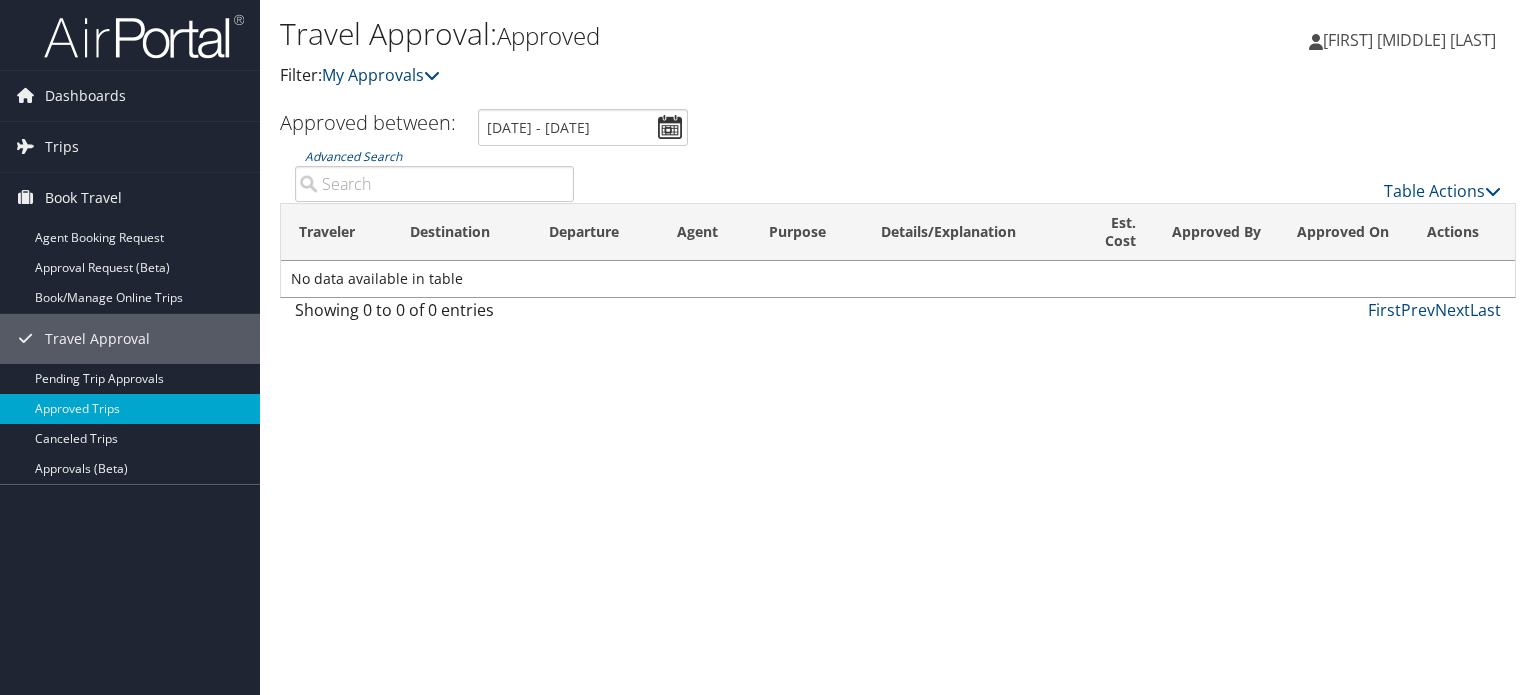 click on "[FIRST] [MIDDLE] [LAST]" at bounding box center (1412, 40) 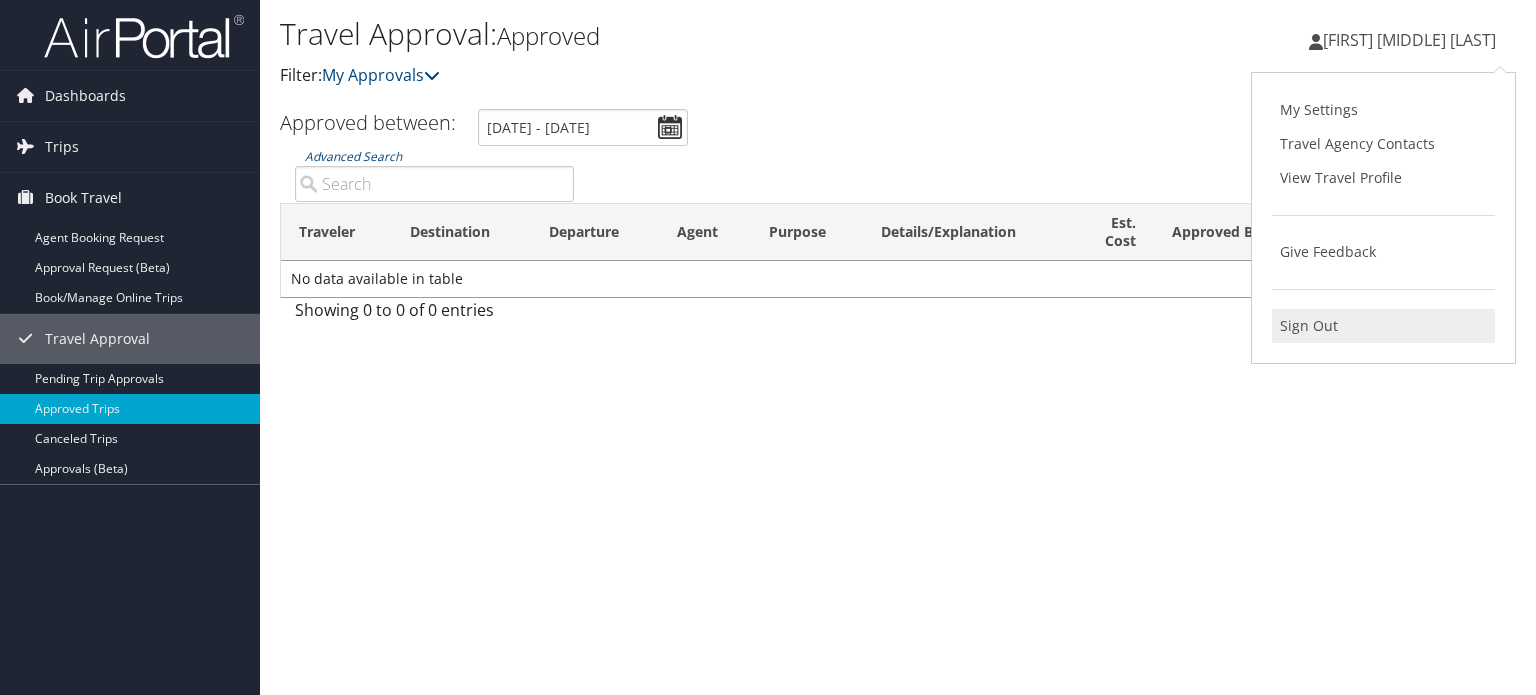 click on "Sign Out" at bounding box center (1383, 326) 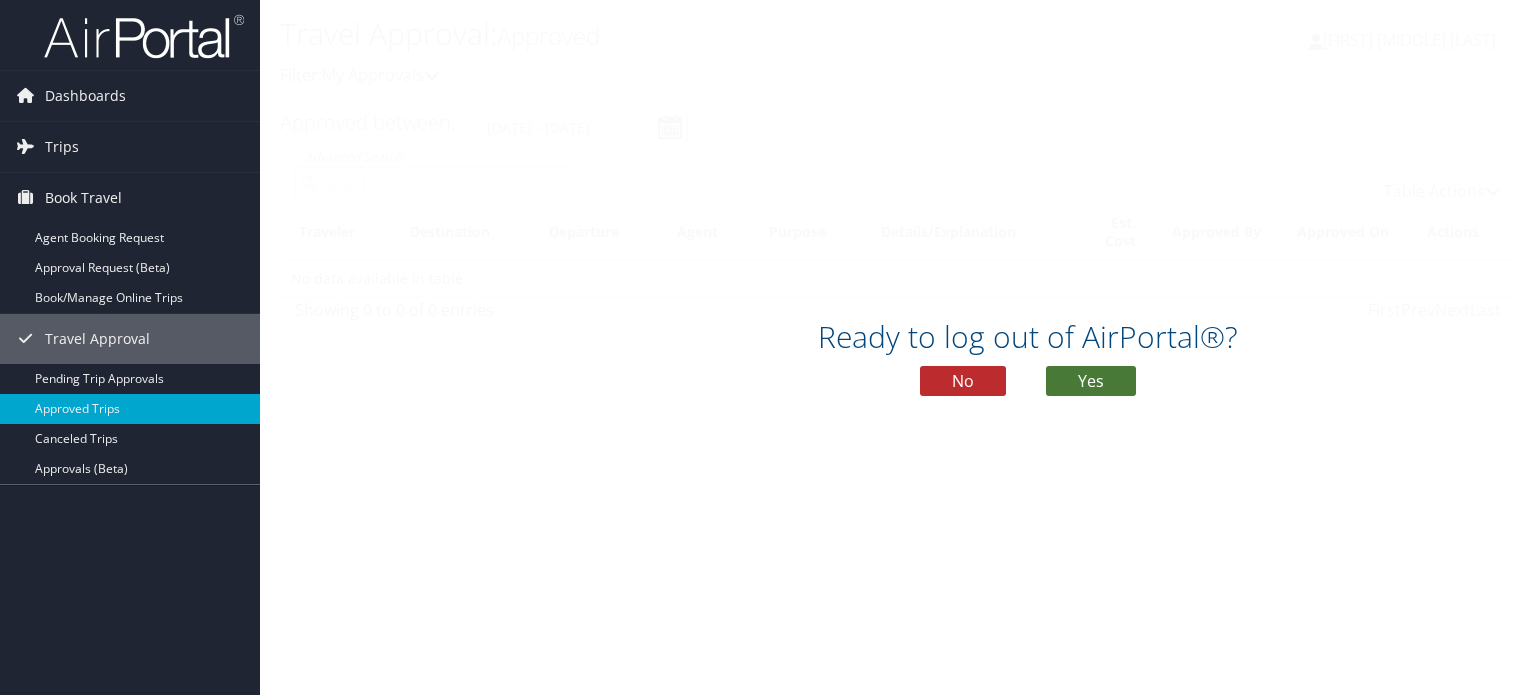 click on "Yes" at bounding box center (1091, 381) 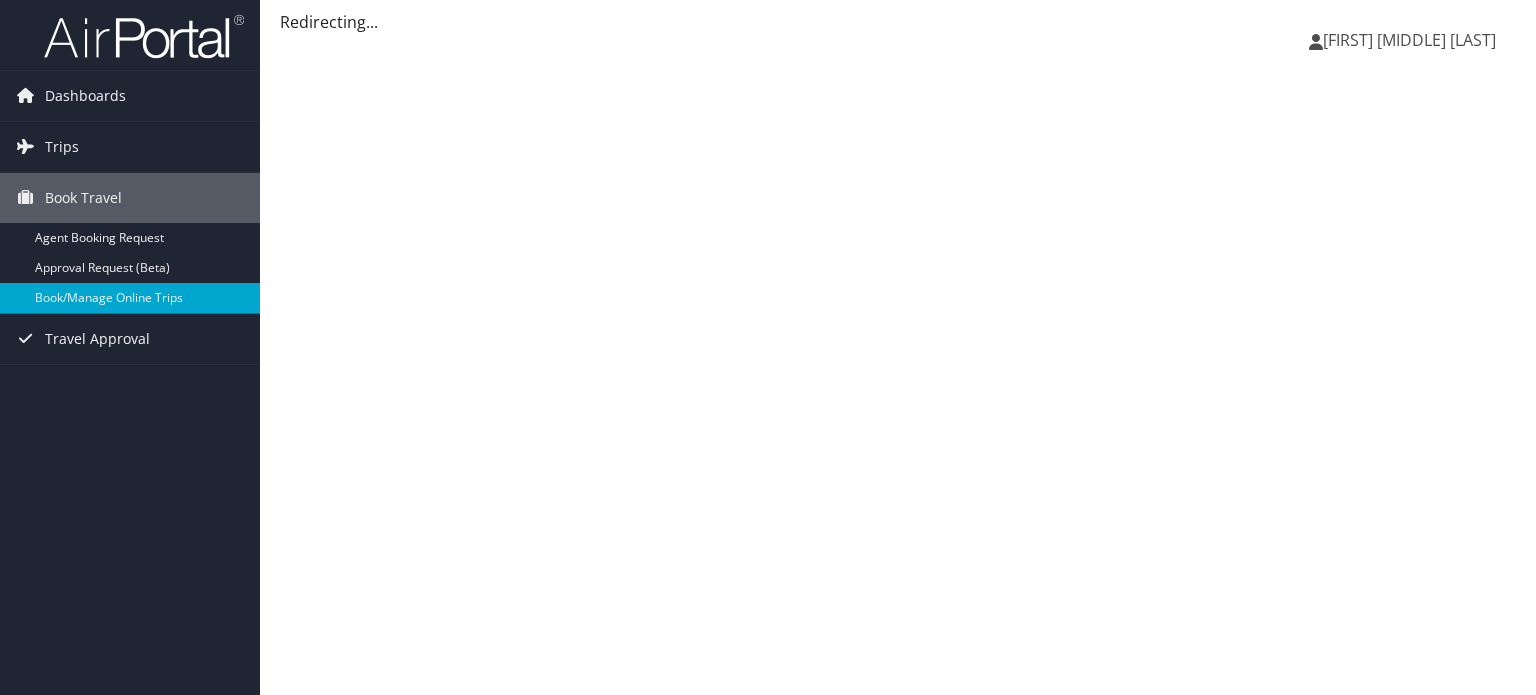 scroll, scrollTop: 0, scrollLeft: 0, axis: both 